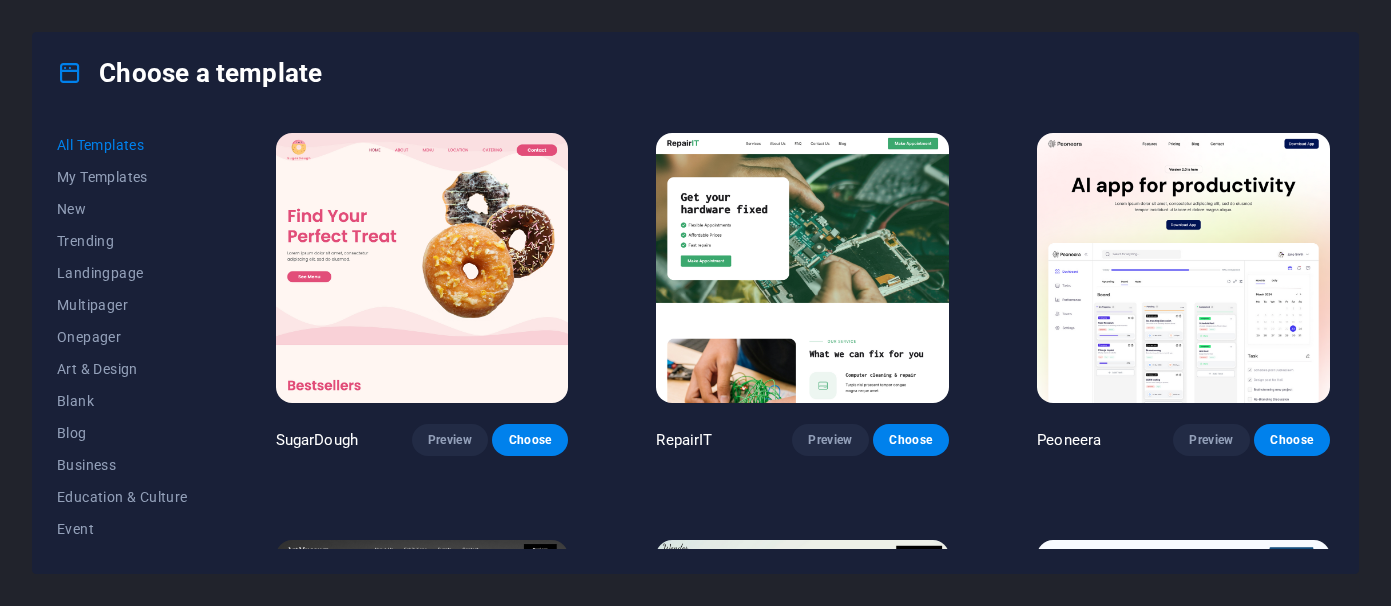 scroll, scrollTop: 0, scrollLeft: 0, axis: both 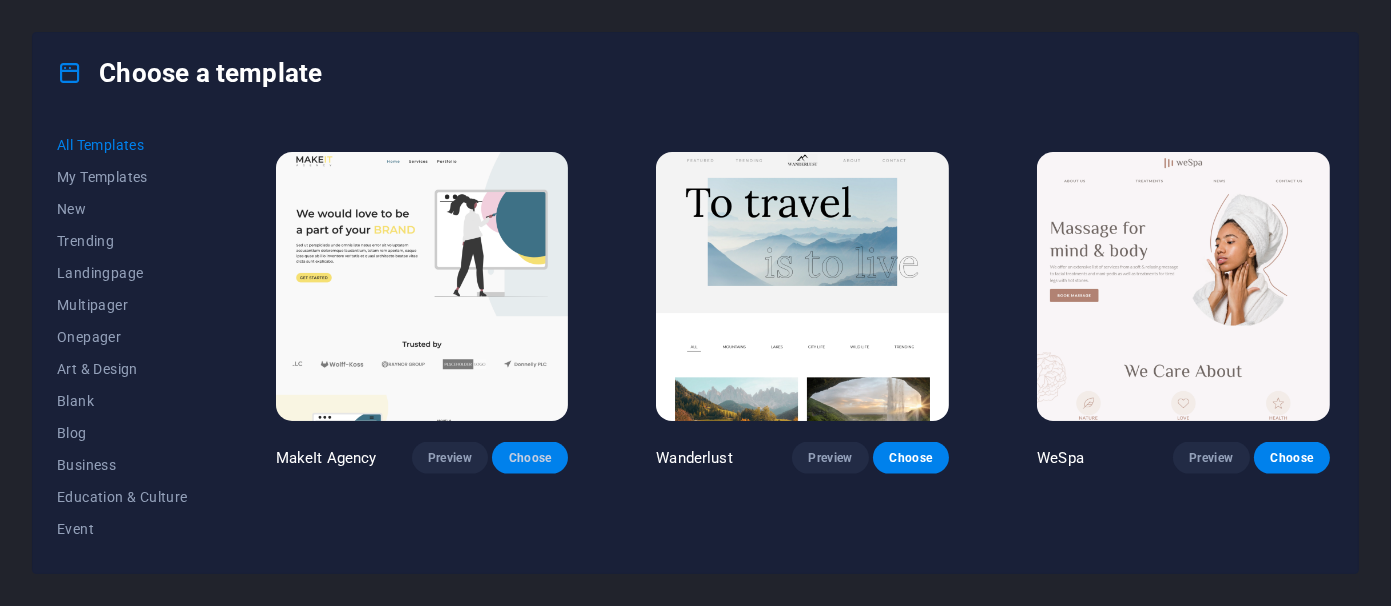 click on "Choose" at bounding box center (530, 458) 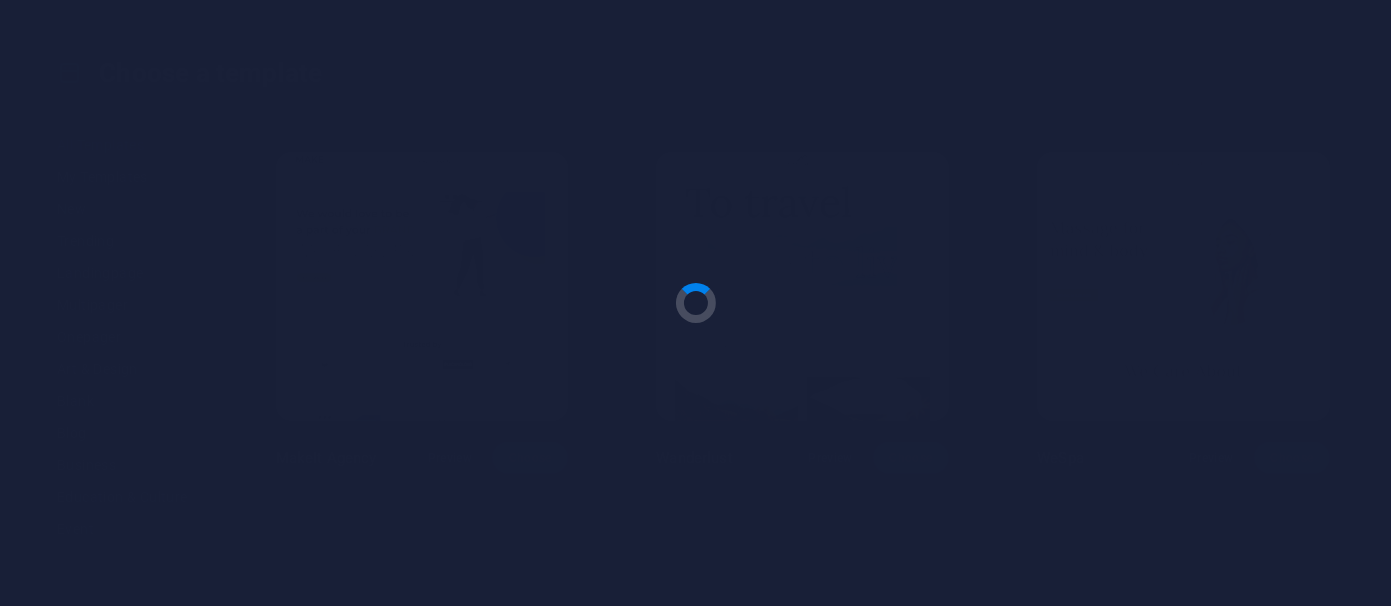 click at bounding box center [695, 303] 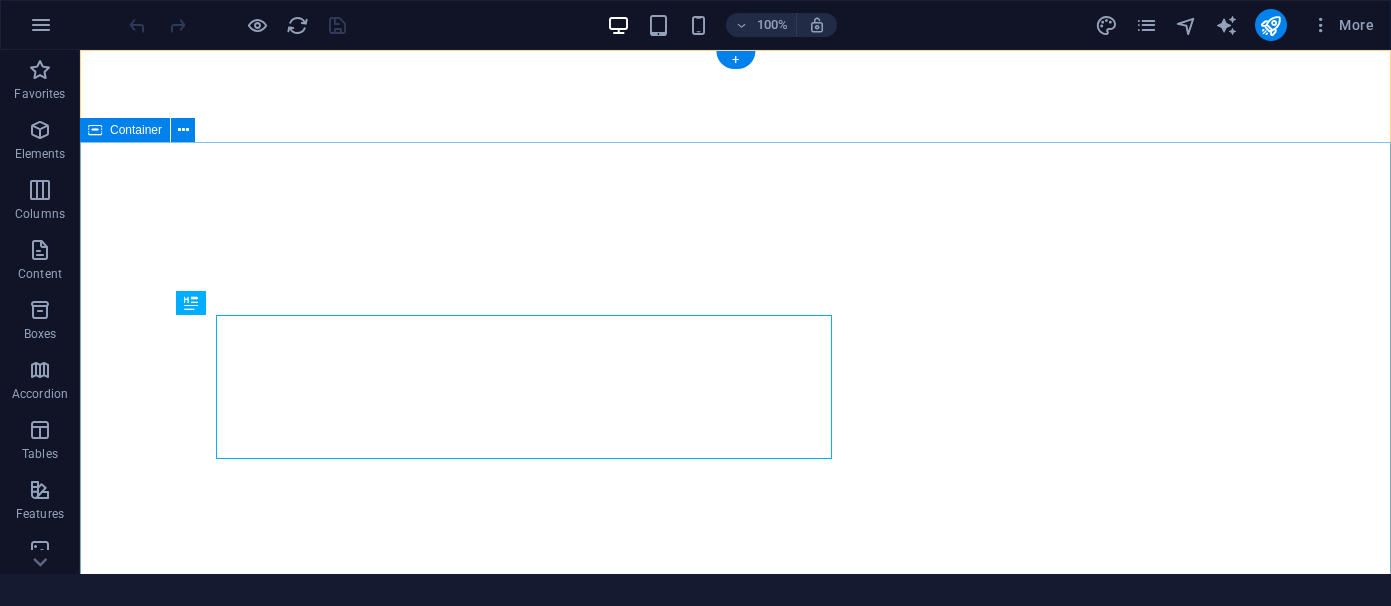 scroll, scrollTop: 0, scrollLeft: 0, axis: both 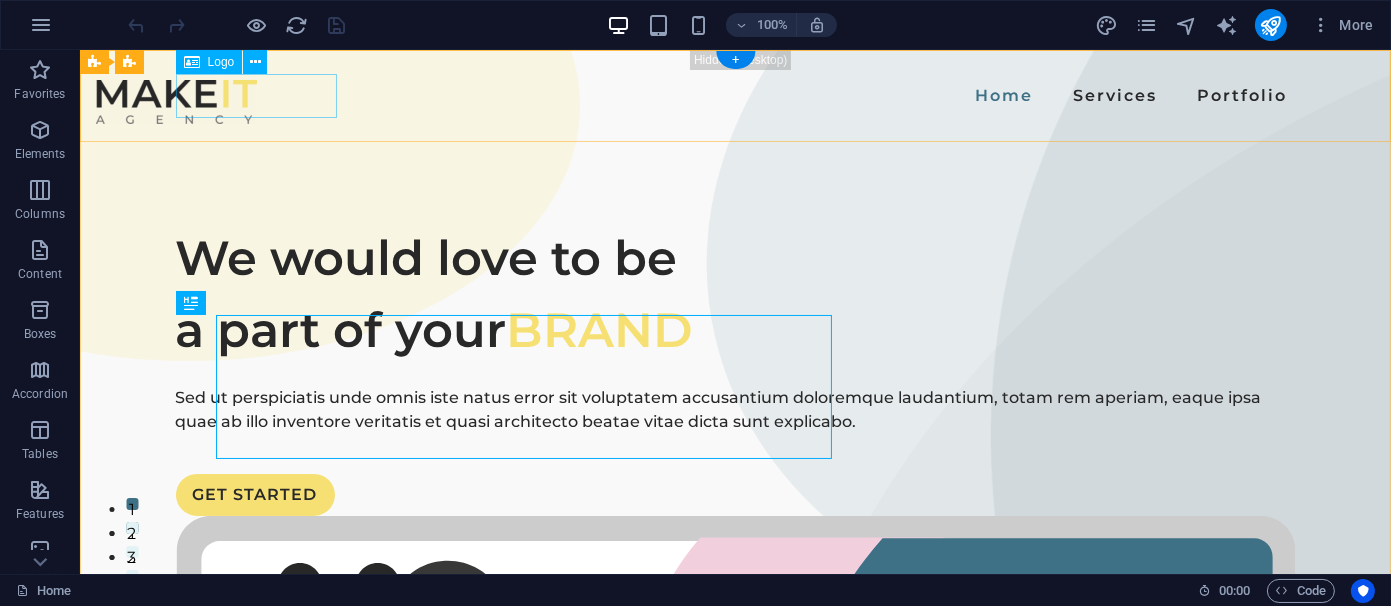 click at bounding box center [176, 102] 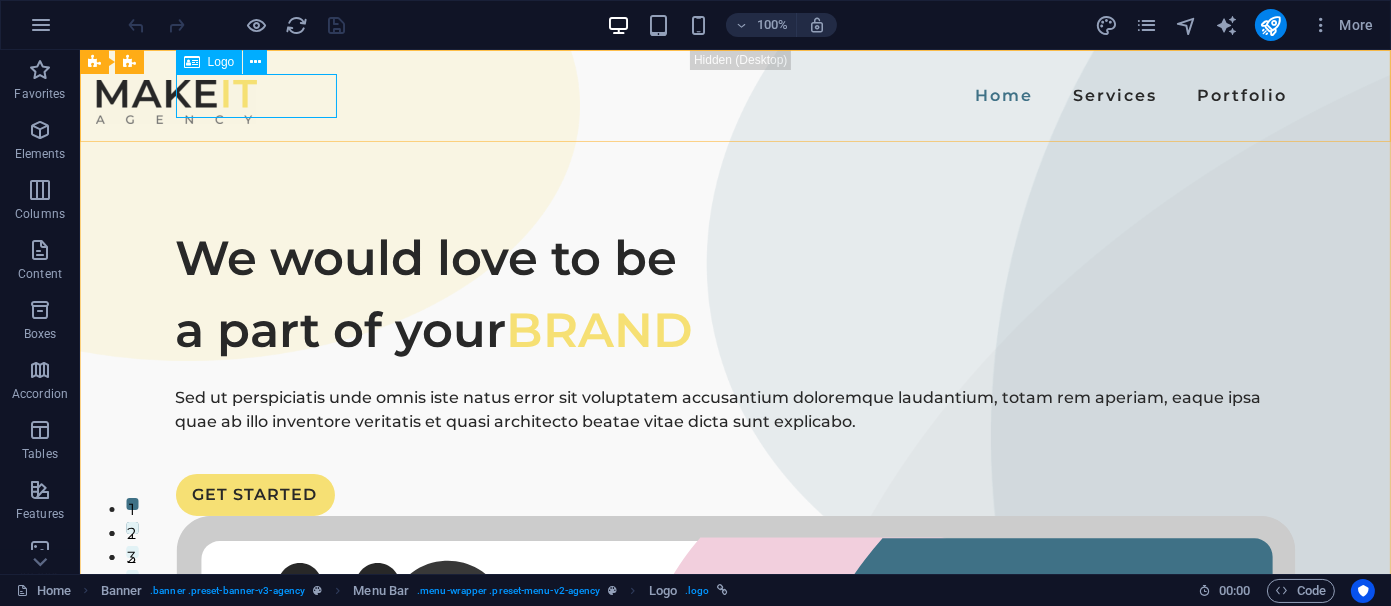 click on "Logo" at bounding box center [221, 62] 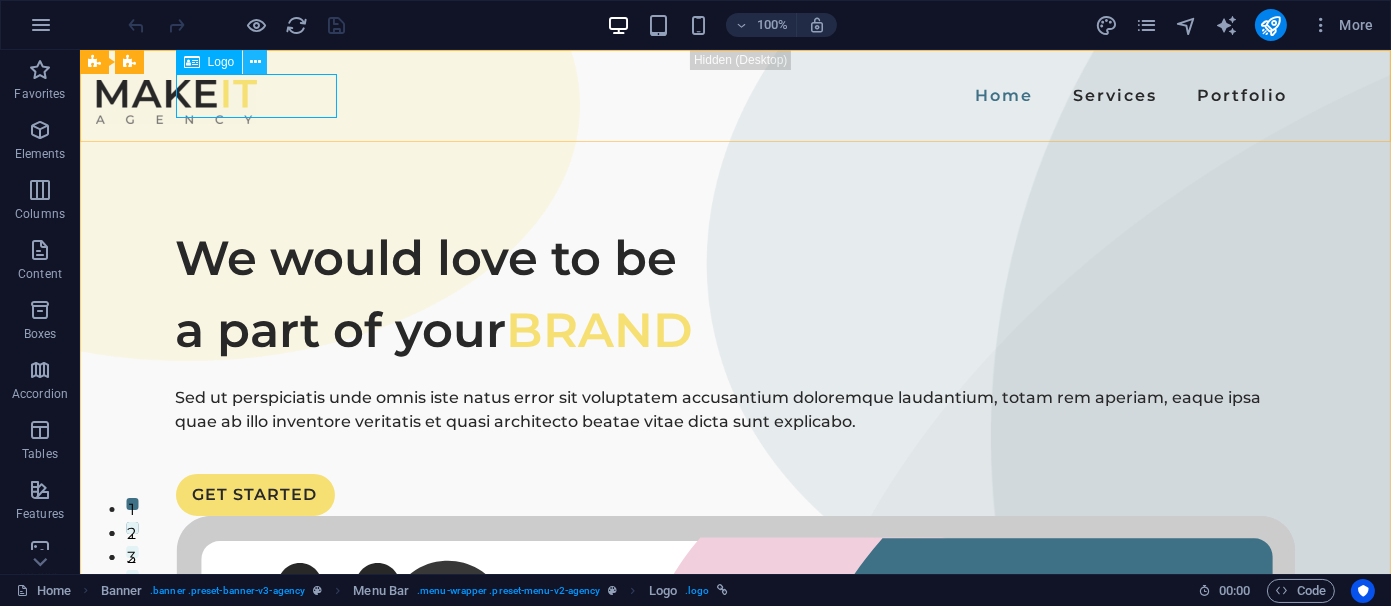 click at bounding box center (255, 62) 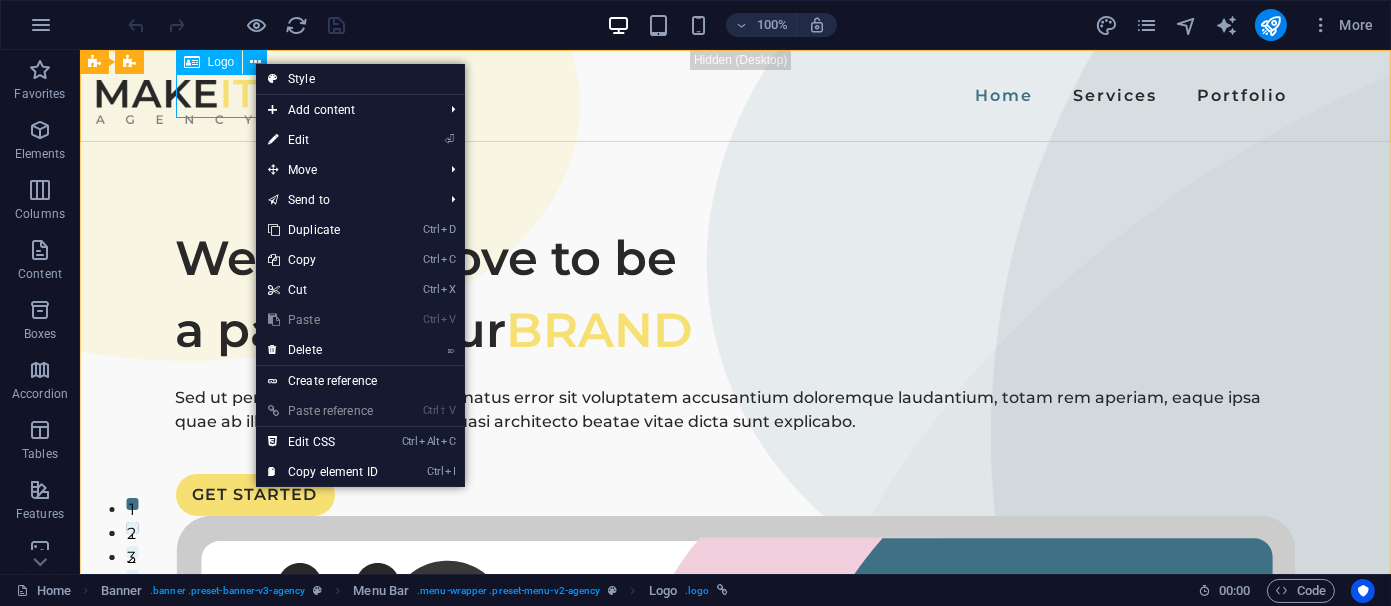 click on "Logo" at bounding box center [221, 62] 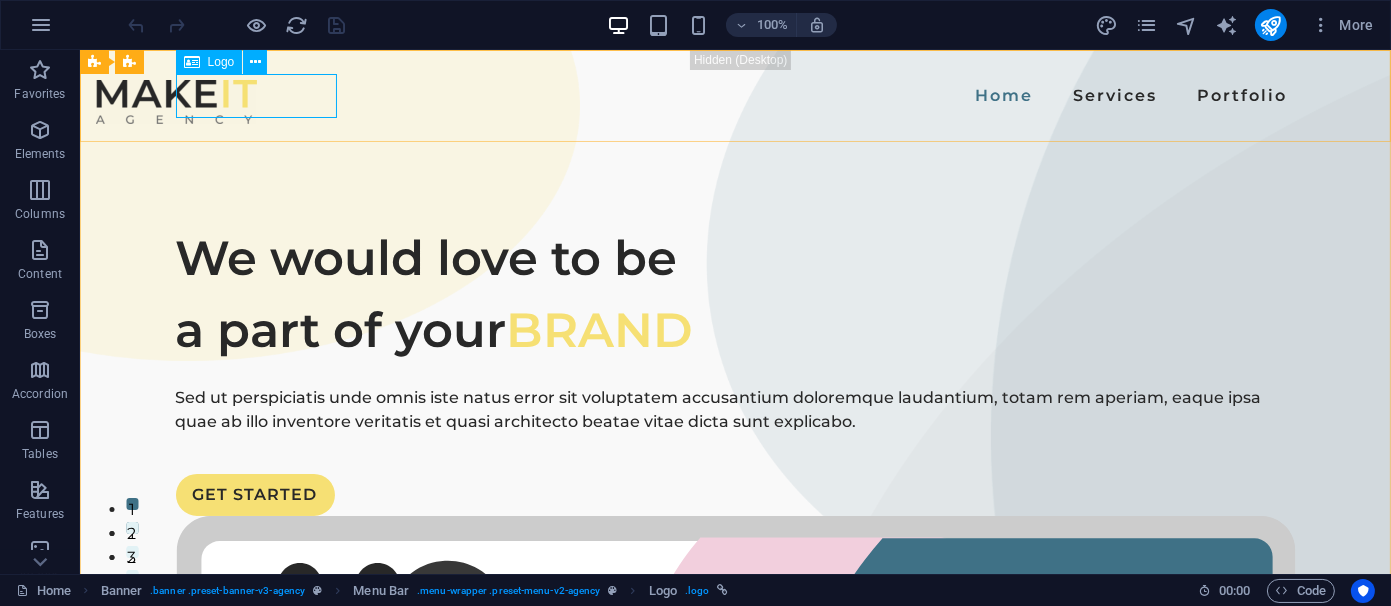 click at bounding box center [192, 62] 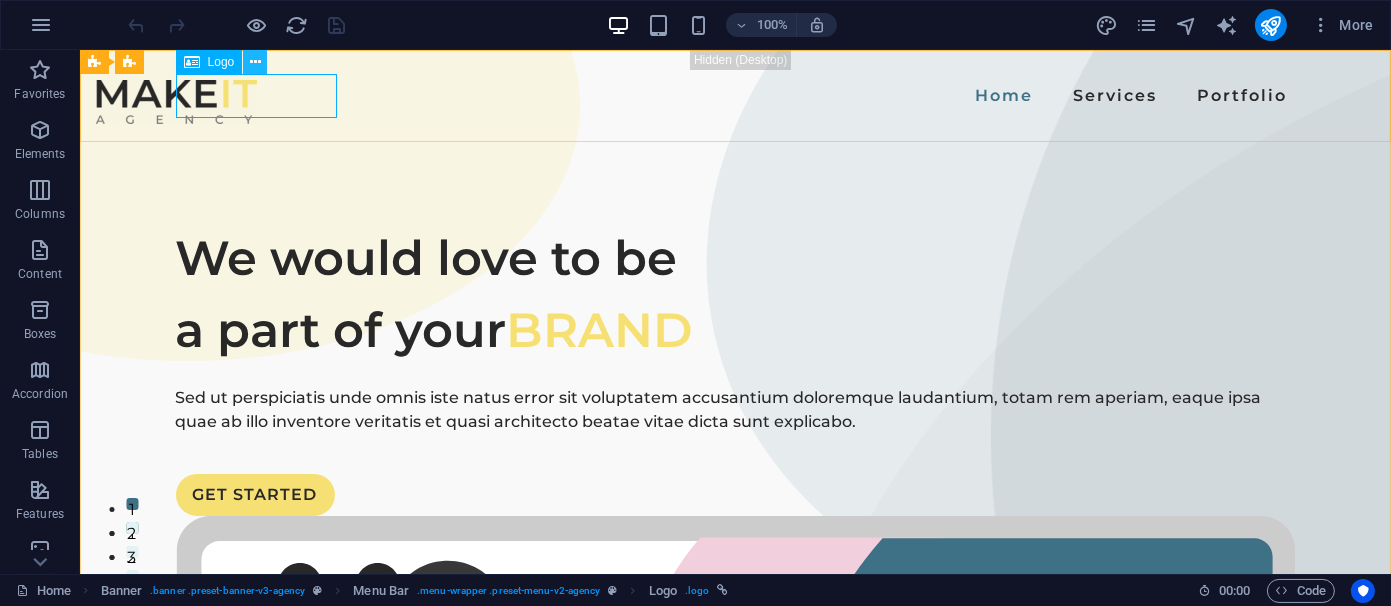 click at bounding box center (255, 62) 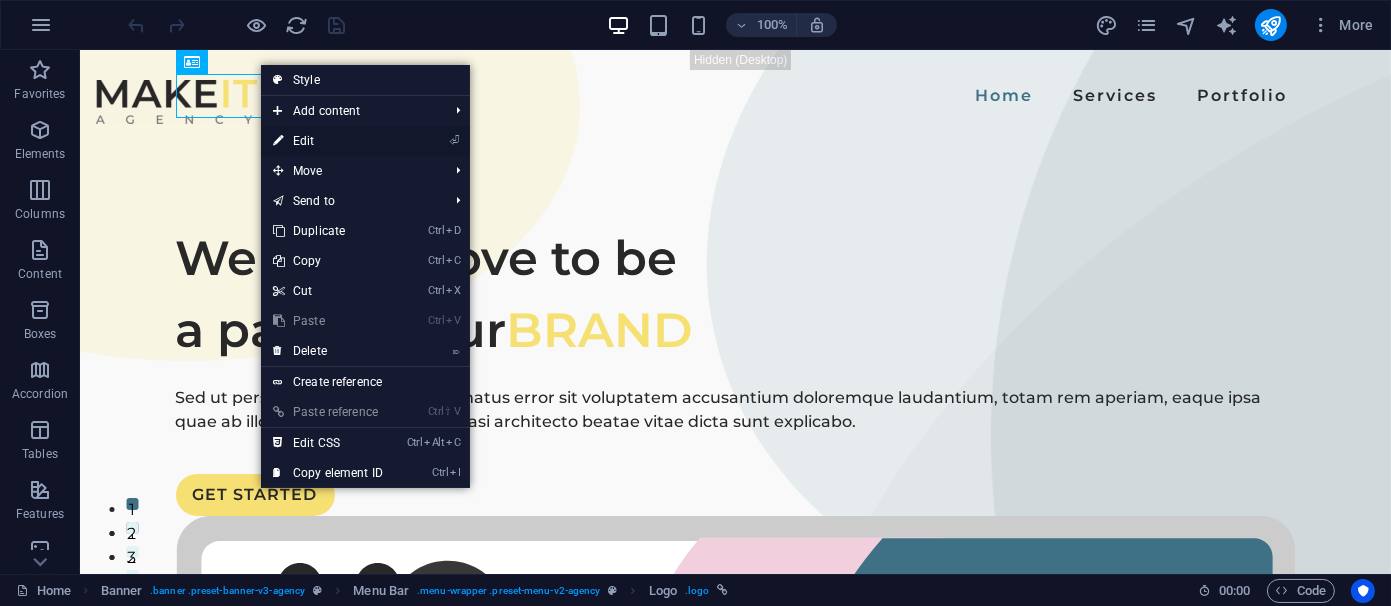 click on "⏎  Edit" at bounding box center (328, 141) 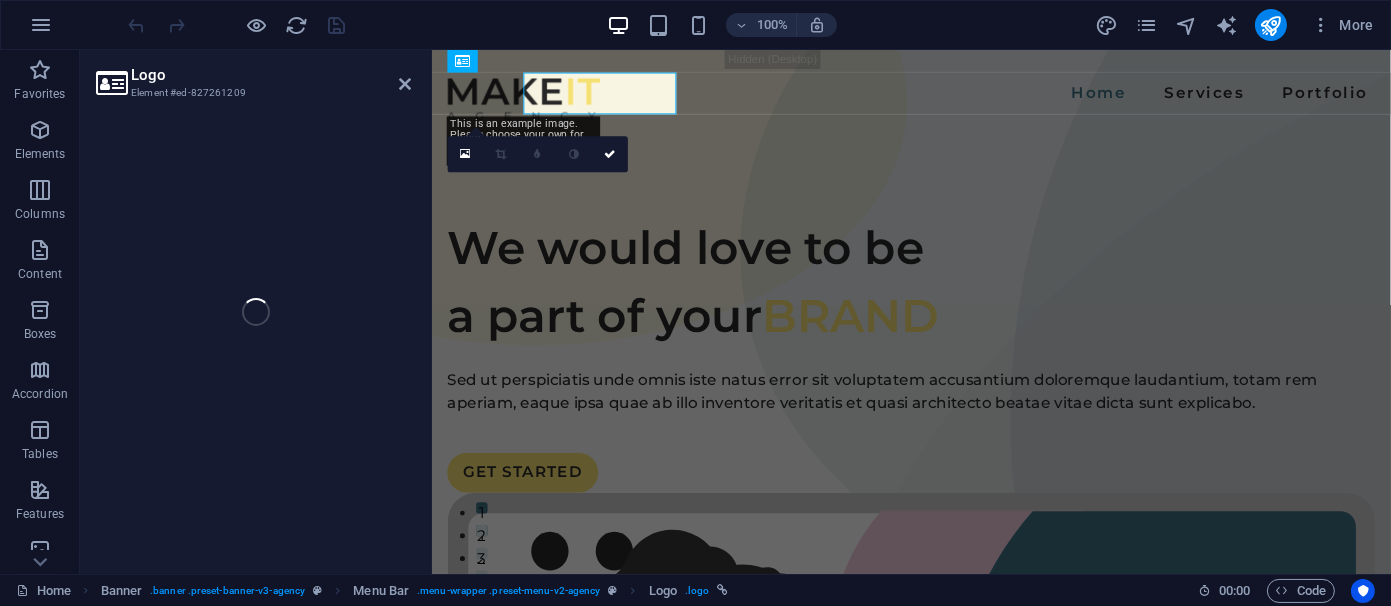 select on "px" 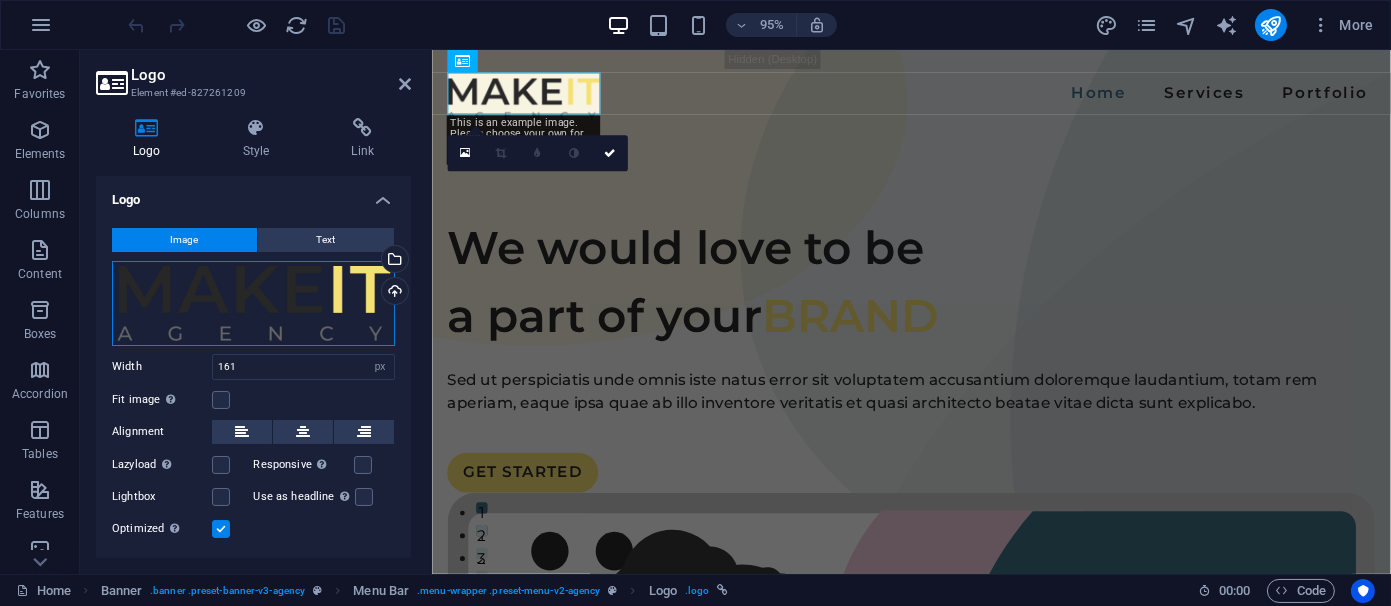 click on "Drag files here, click to choose files or select files from Files or our free stock photos & videos" at bounding box center [253, 303] 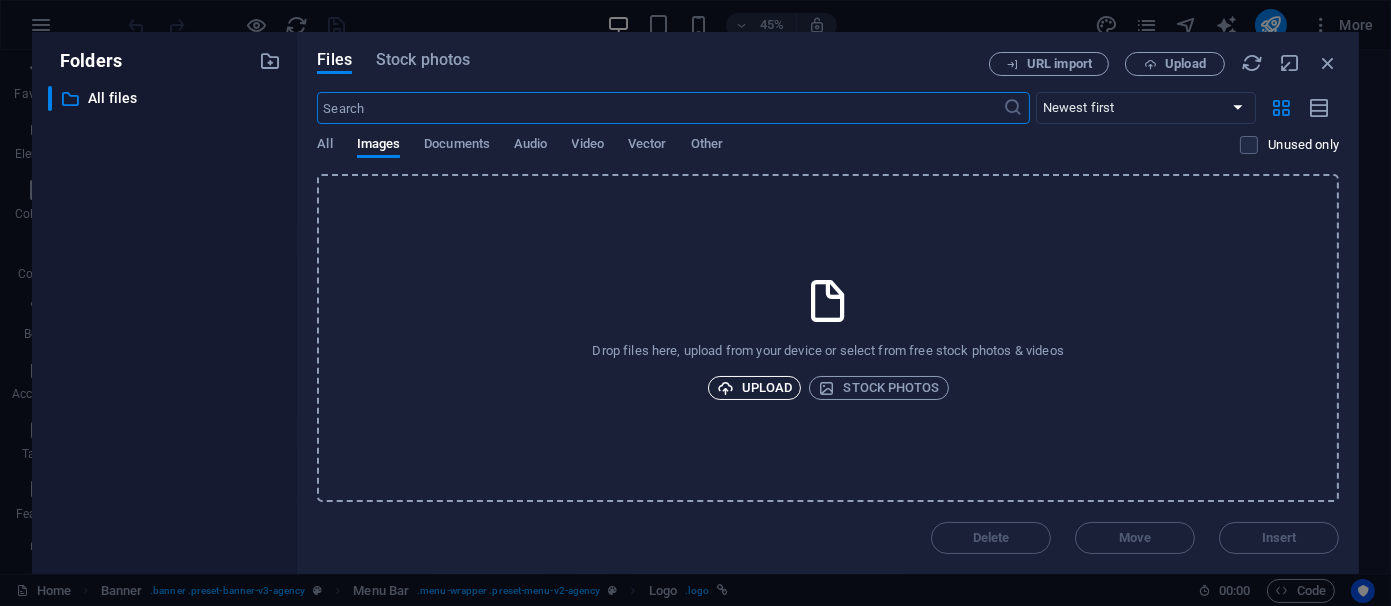 click on "Upload" at bounding box center (755, 388) 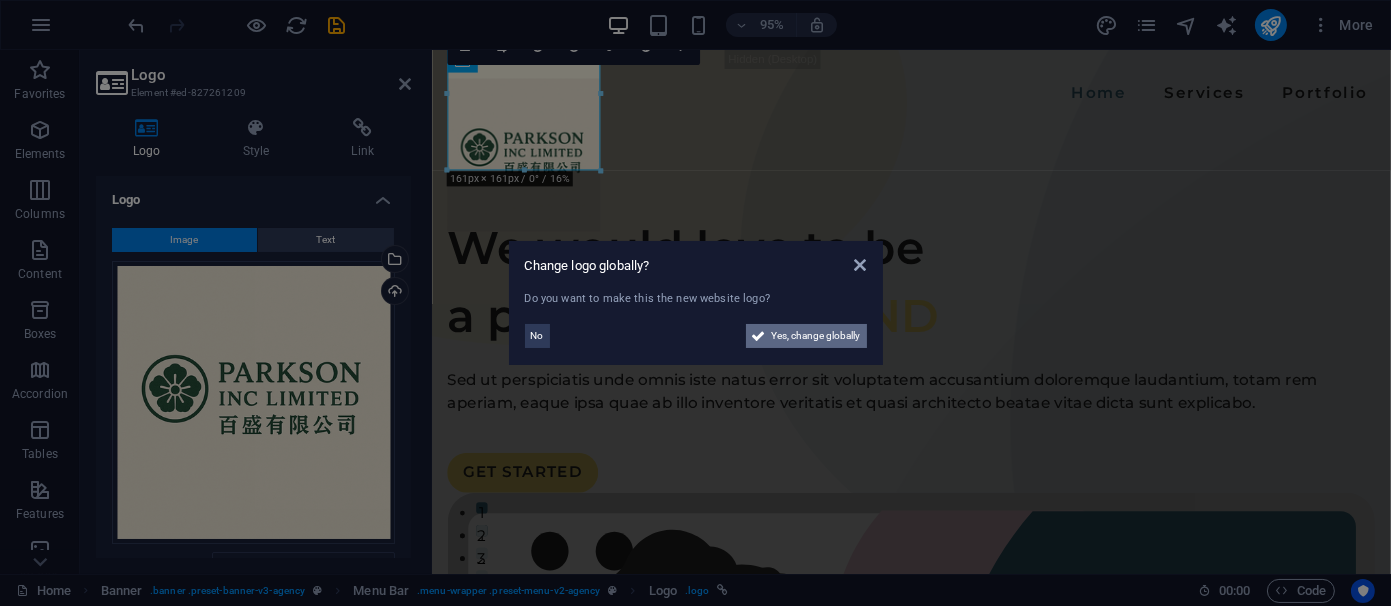 click on "Yes, change globally" at bounding box center (816, 336) 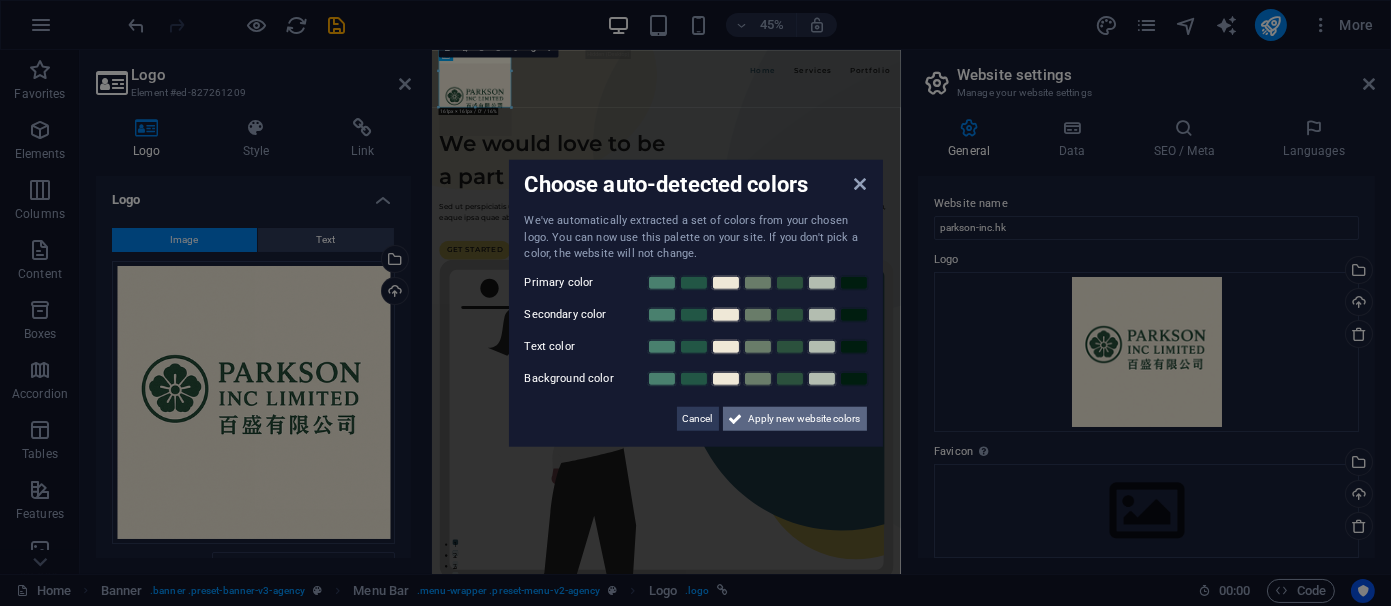 click on "Apply new website colors" at bounding box center (805, 418) 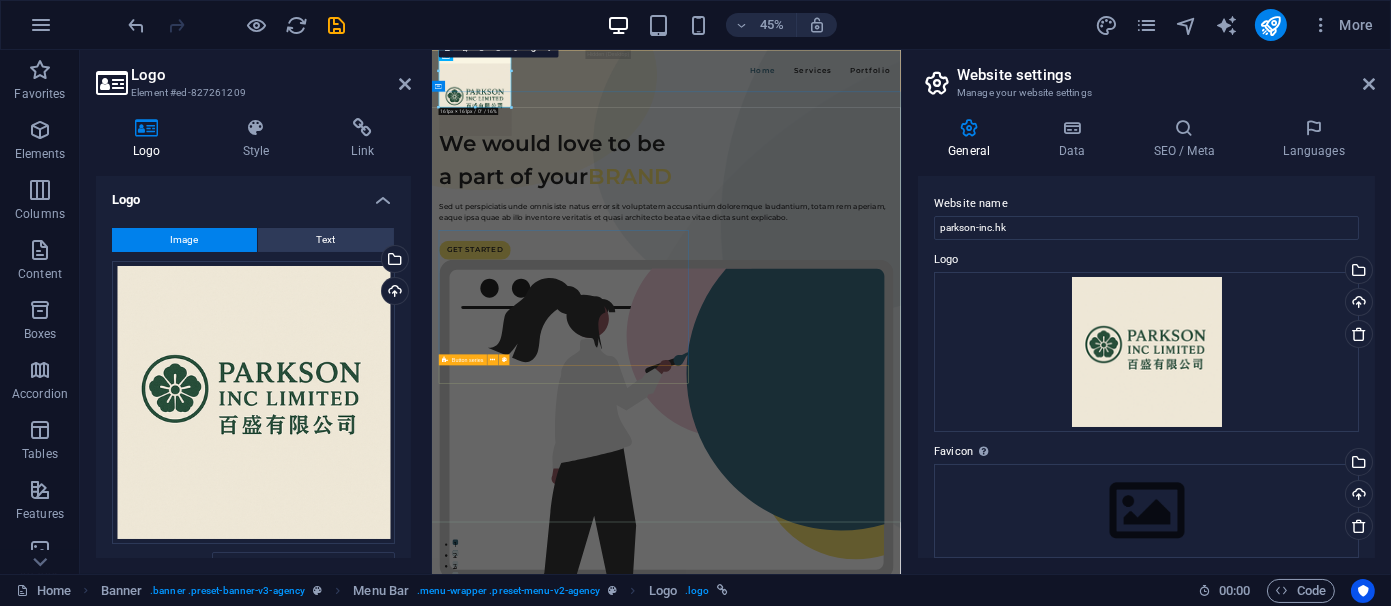 click on "GET STARTED" at bounding box center [952, 495] 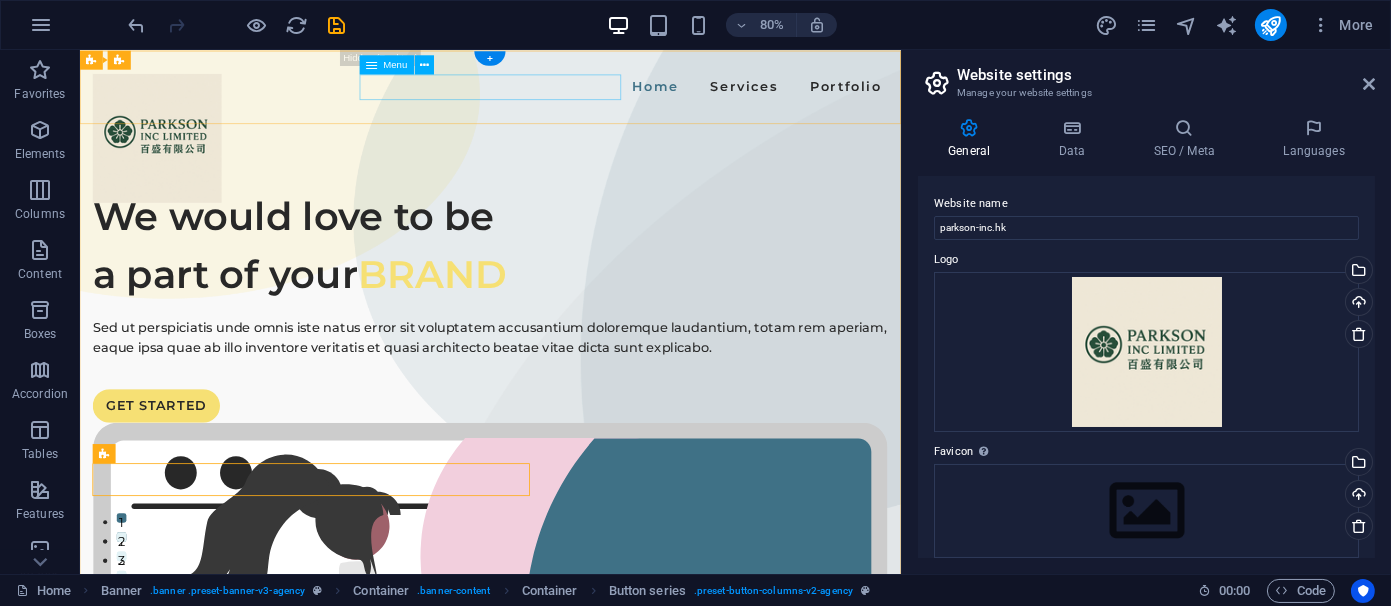 click on "Home Services Portfolio" at bounding box center [593, 96] 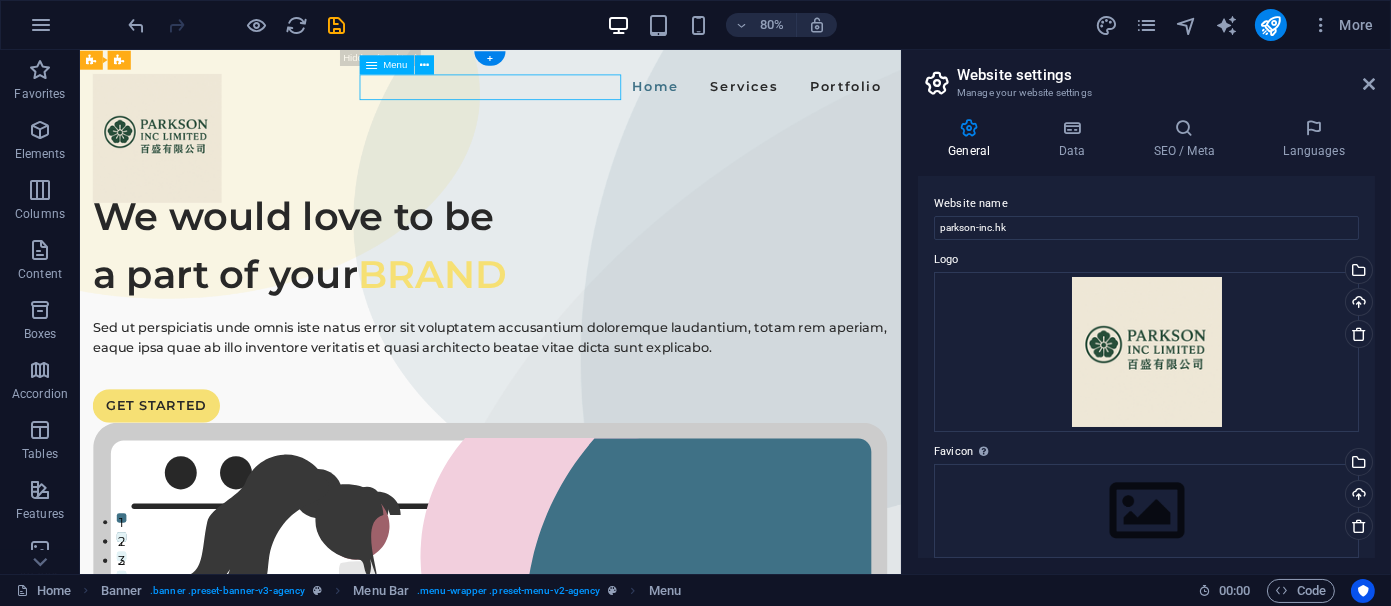 click on "Home Services Portfolio" at bounding box center (593, 96) 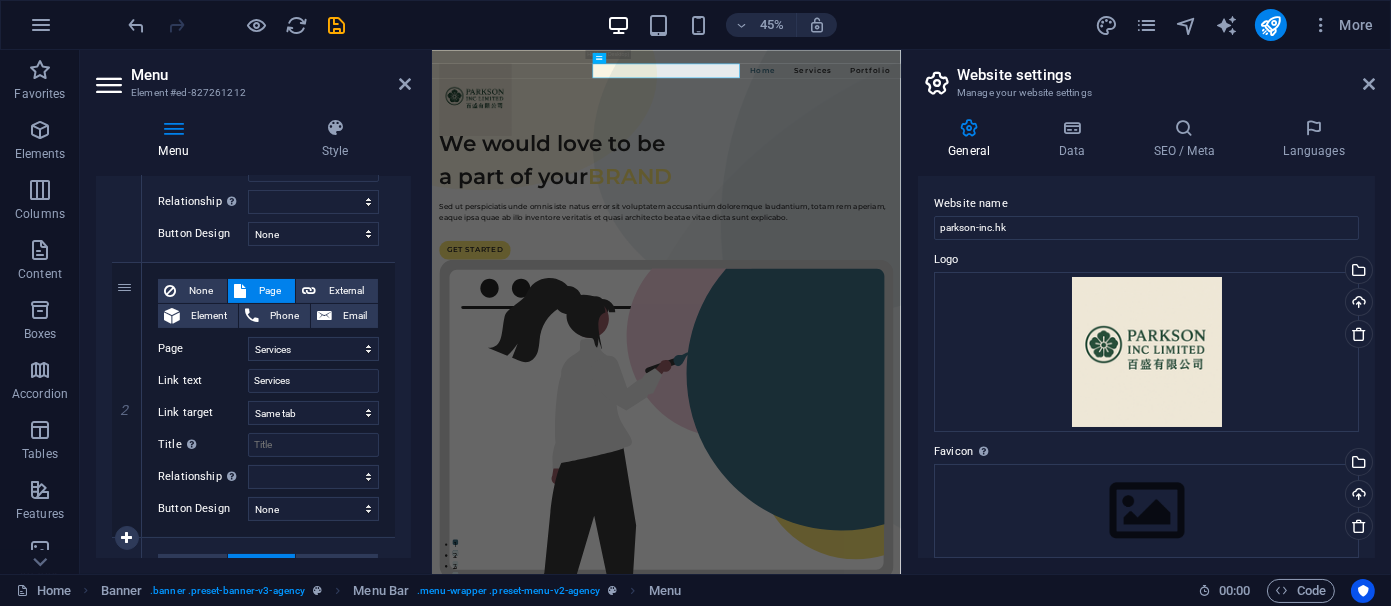 scroll, scrollTop: 668, scrollLeft: 0, axis: vertical 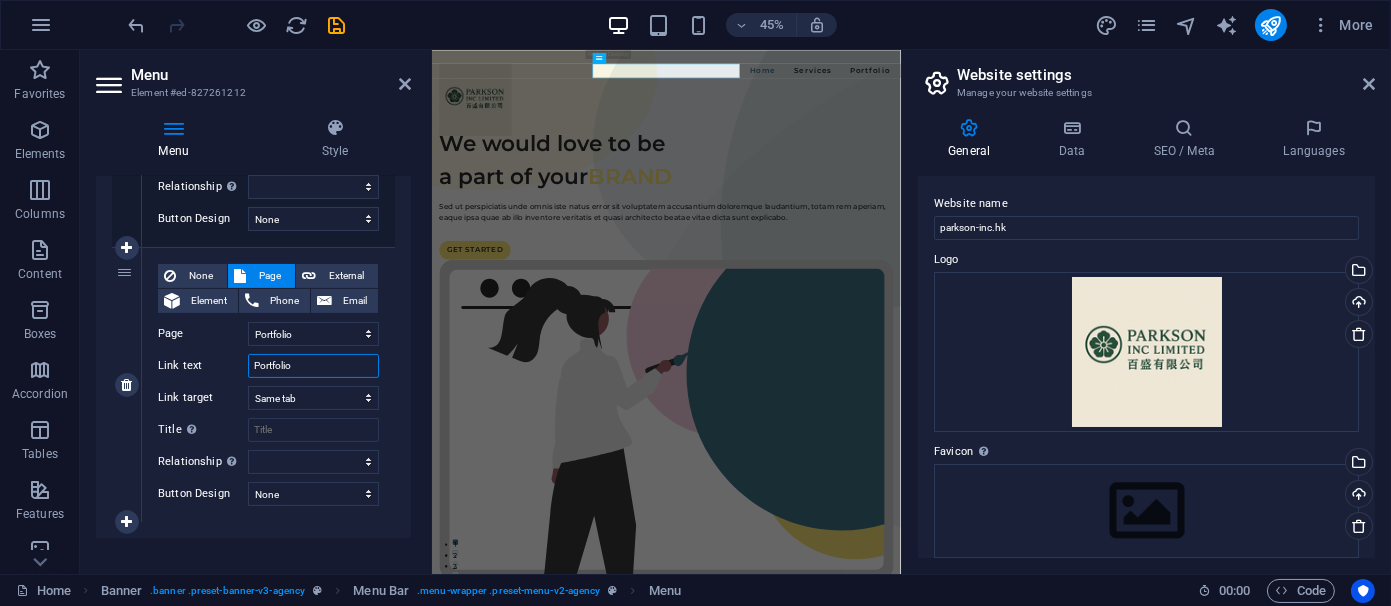 click on "Portfolio" at bounding box center [313, 366] 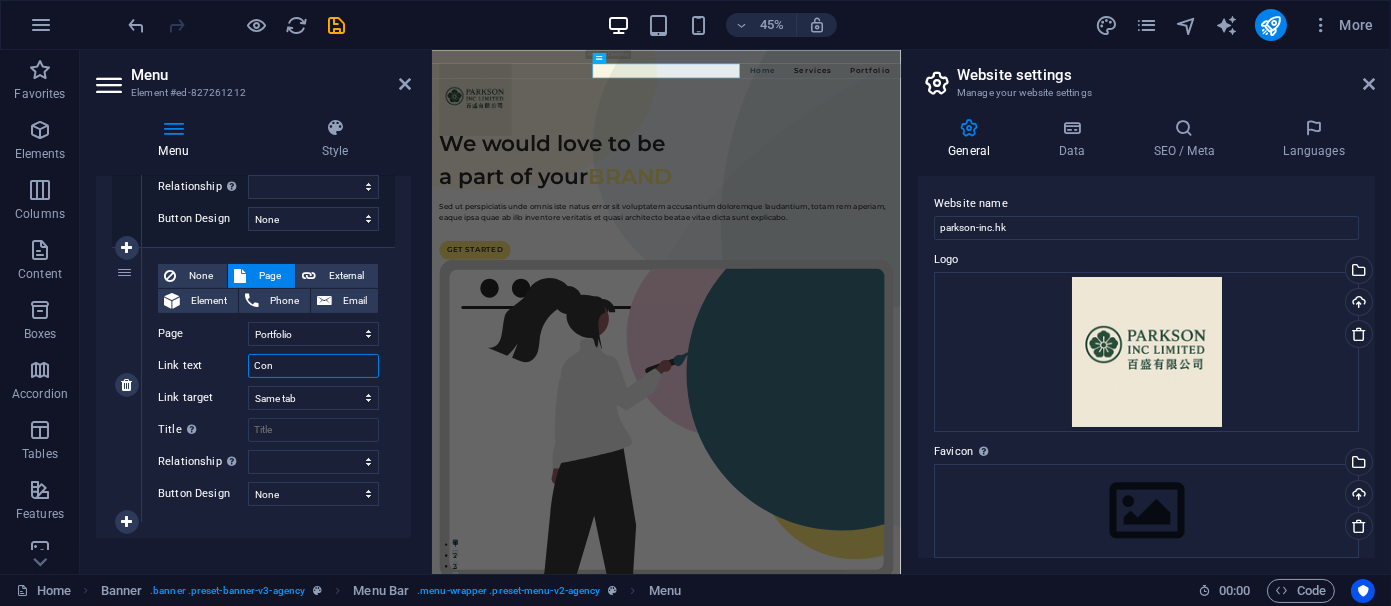 type on "Cont" 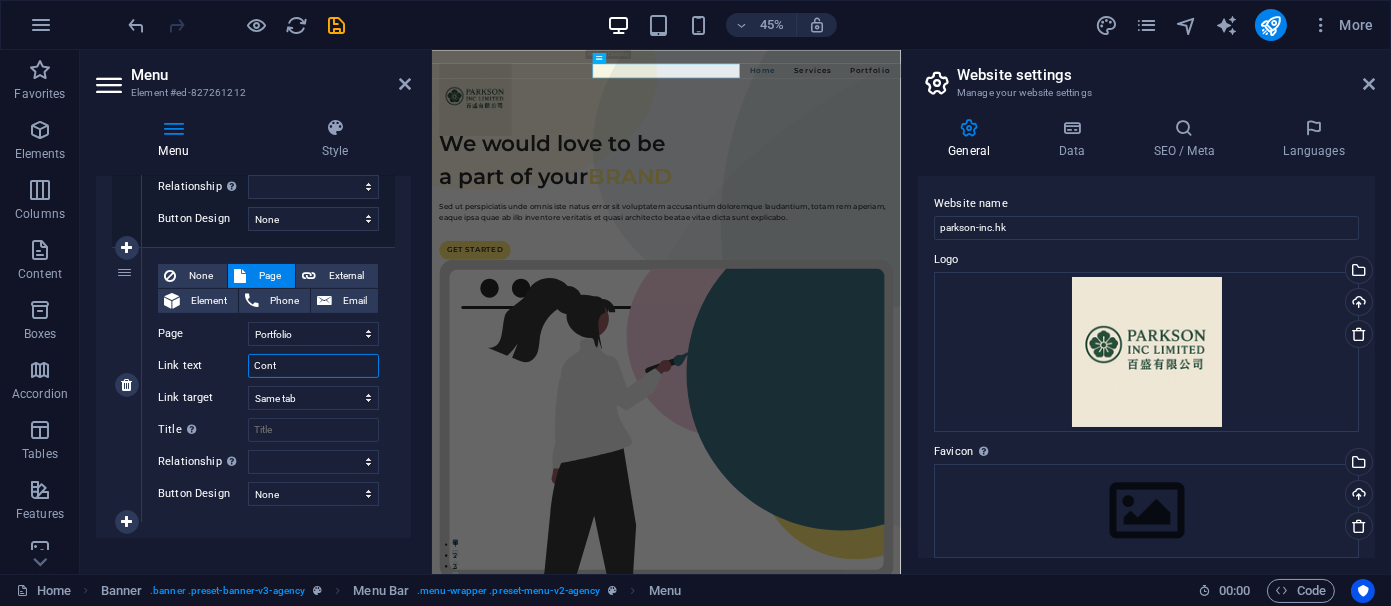 select 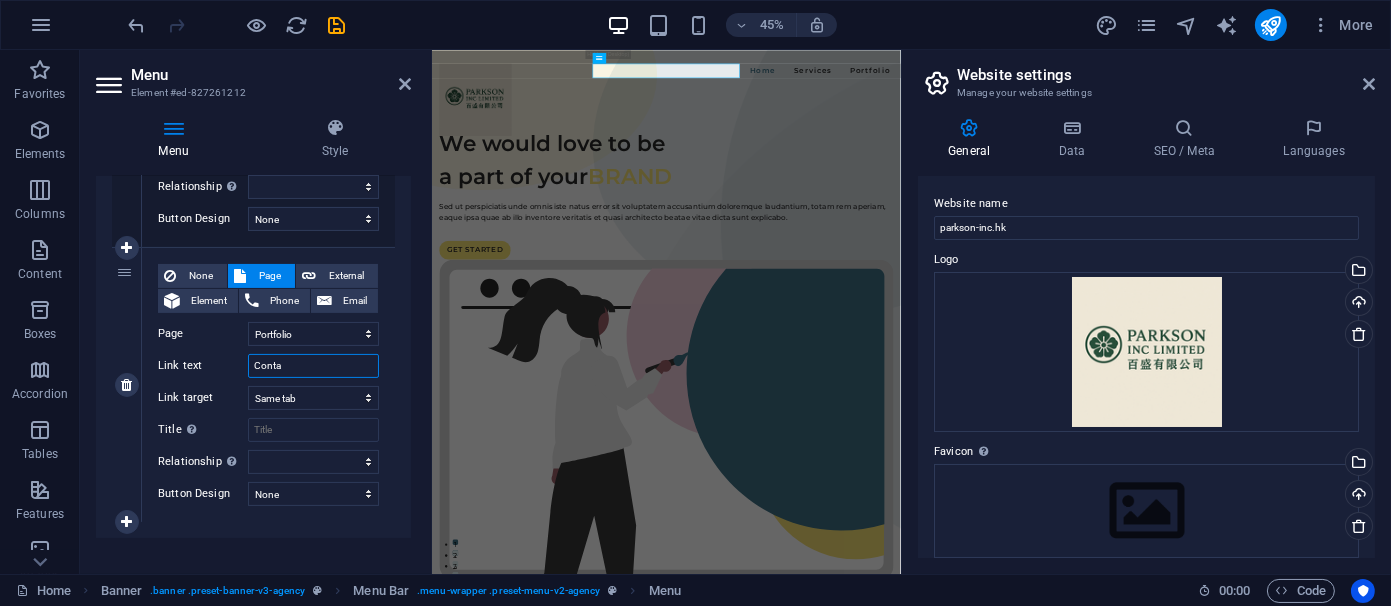 select 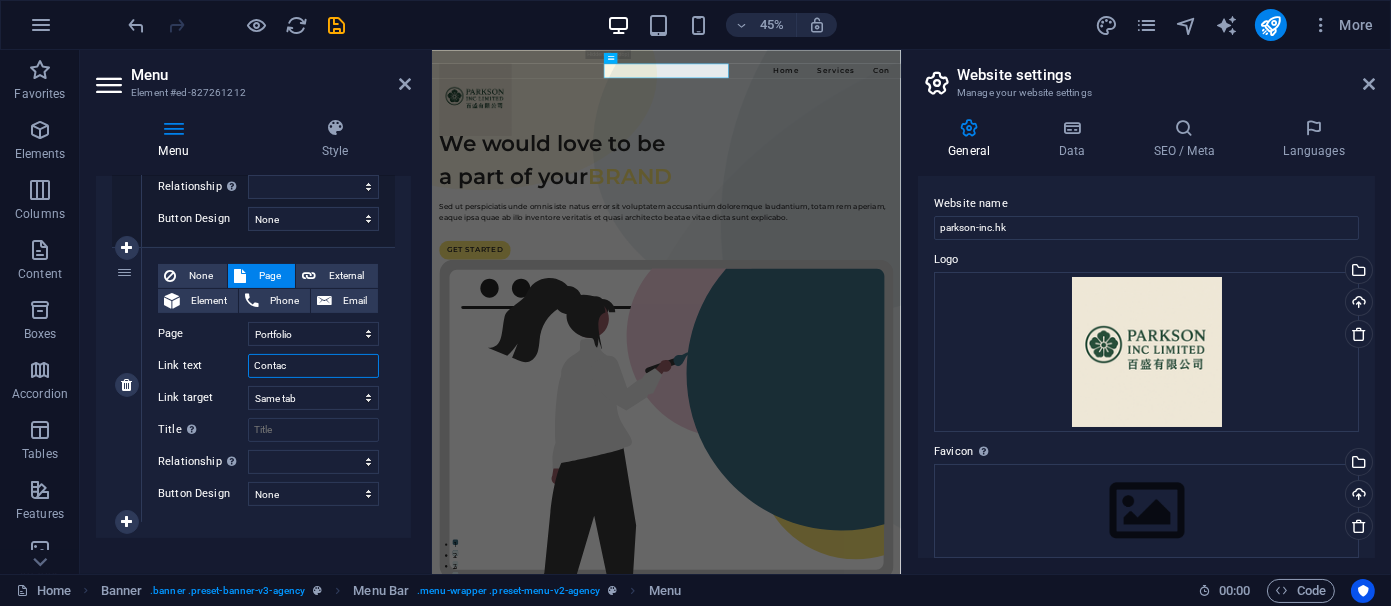 type on "Contact" 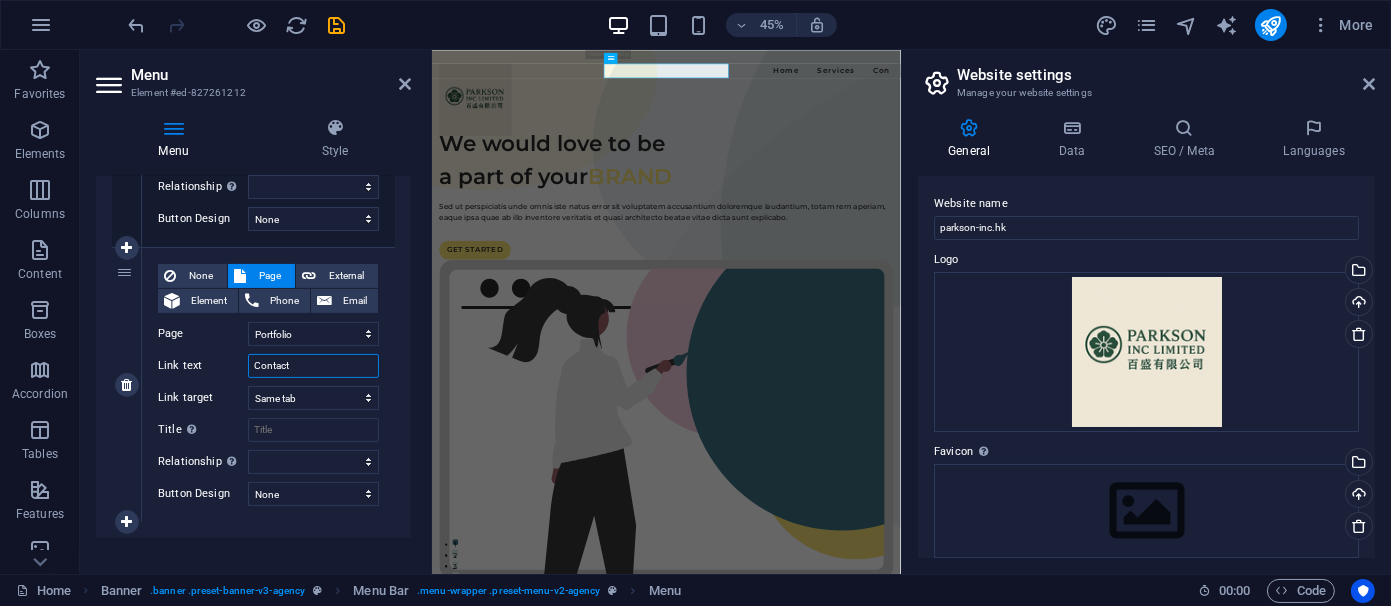 select 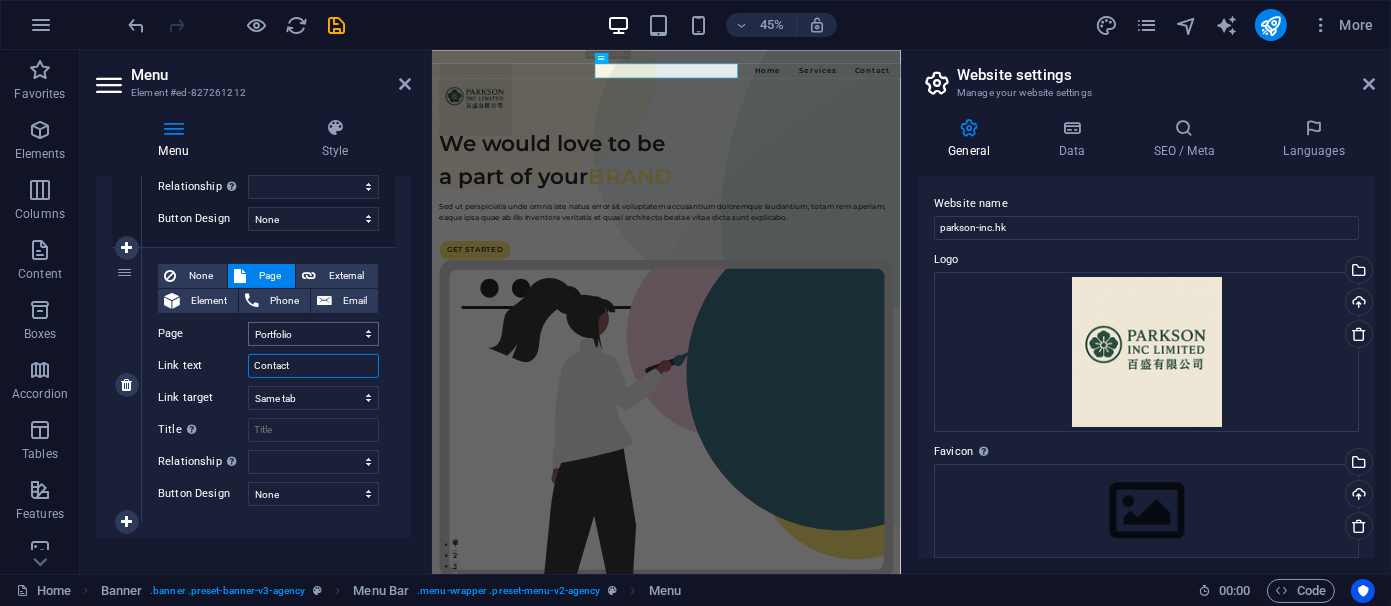 type on "Contact" 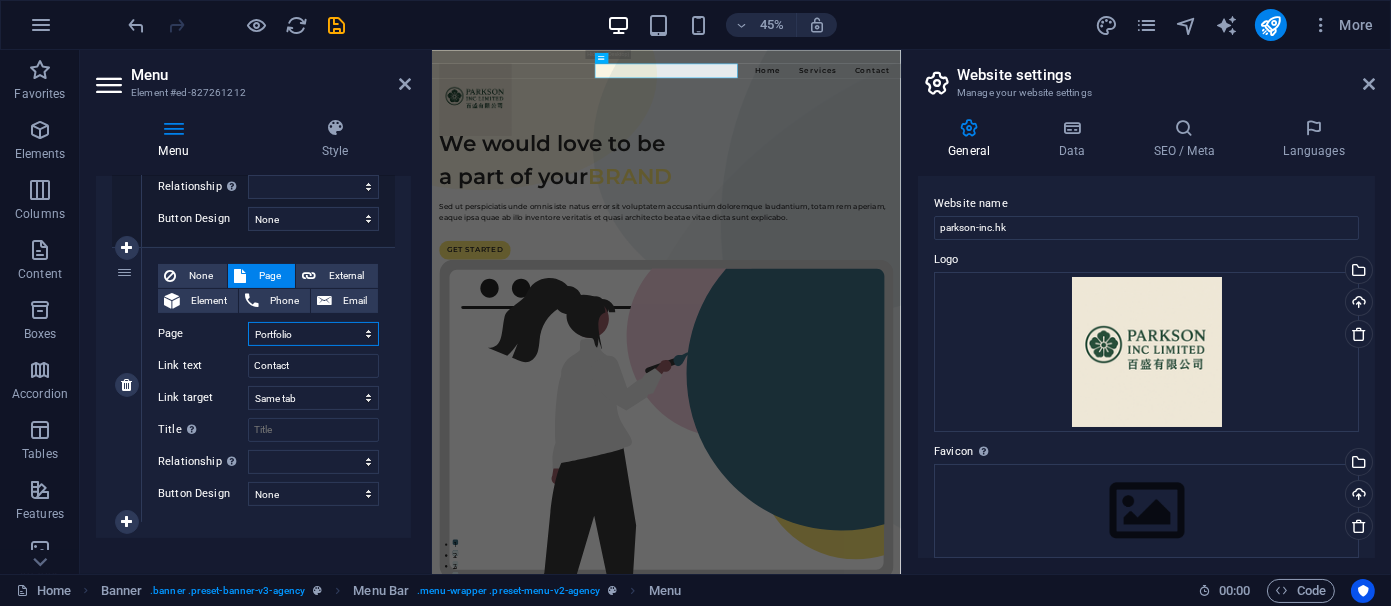 select on "3" 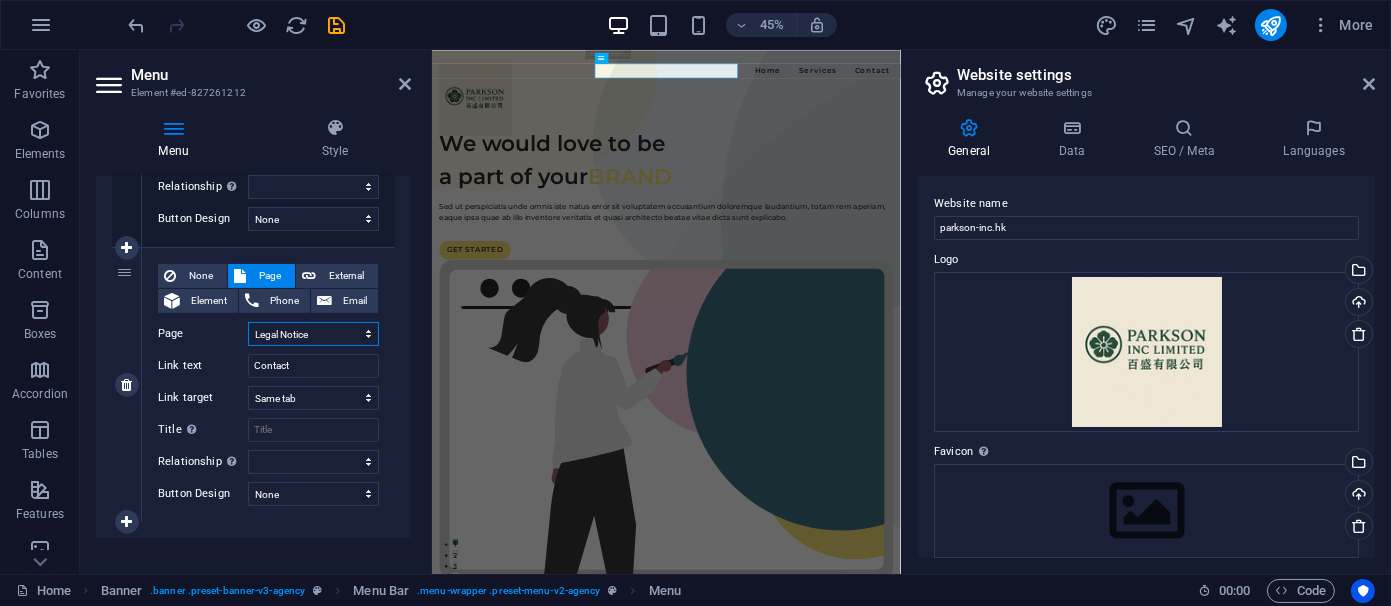 click on "Legal Notice" at bounding box center (0, 0) 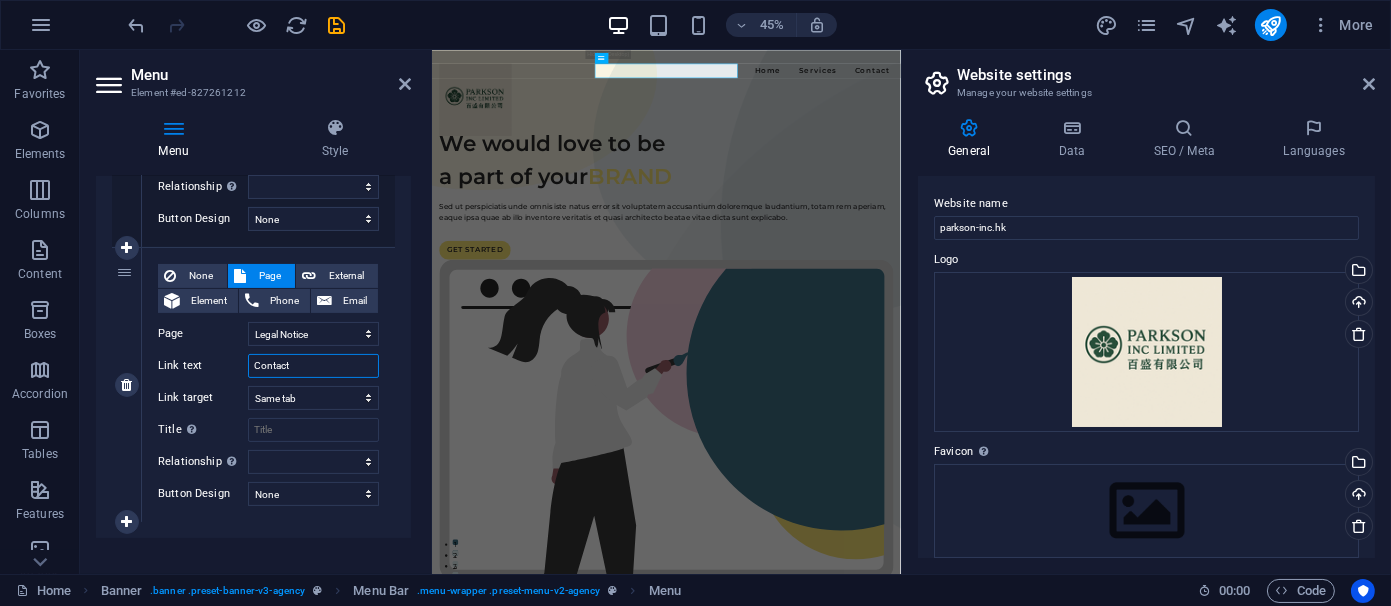 click on "Contact" at bounding box center (313, 366) 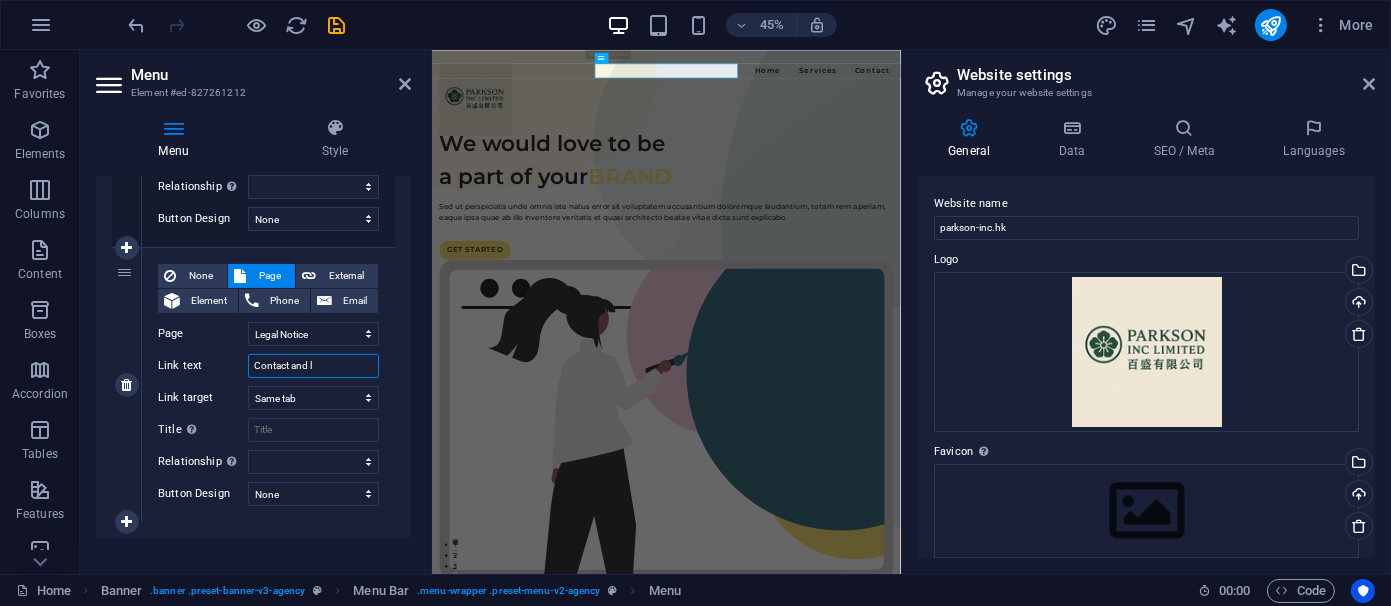 type on "Contact and le" 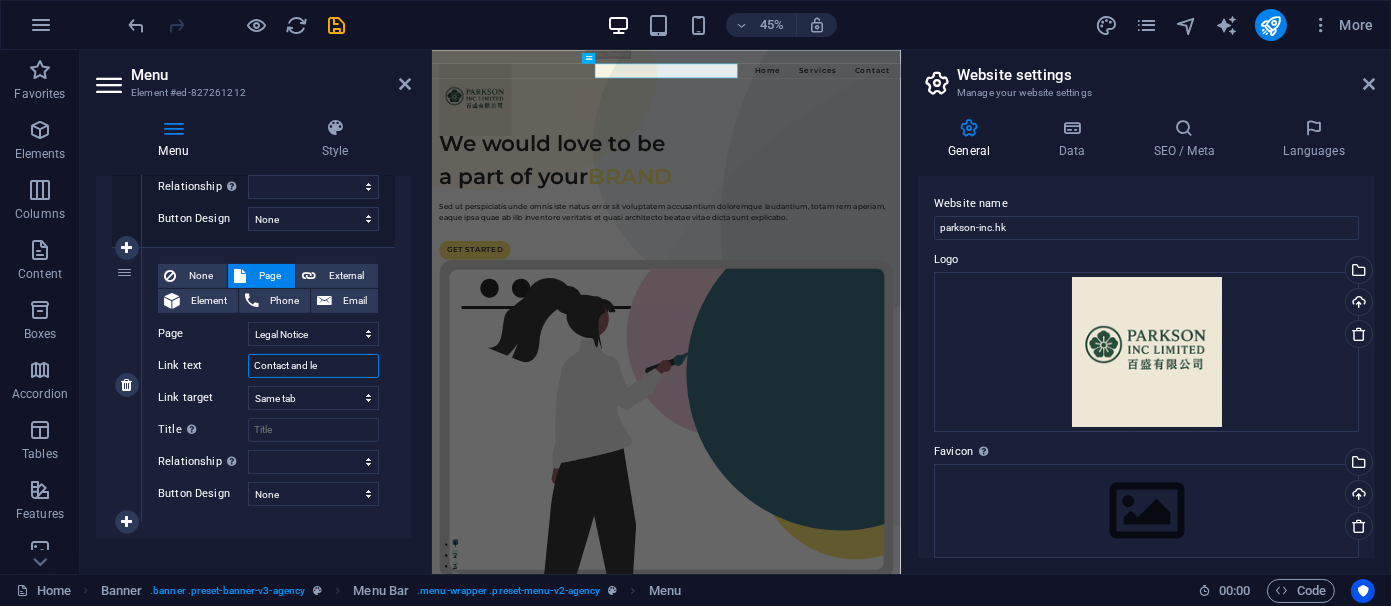 select 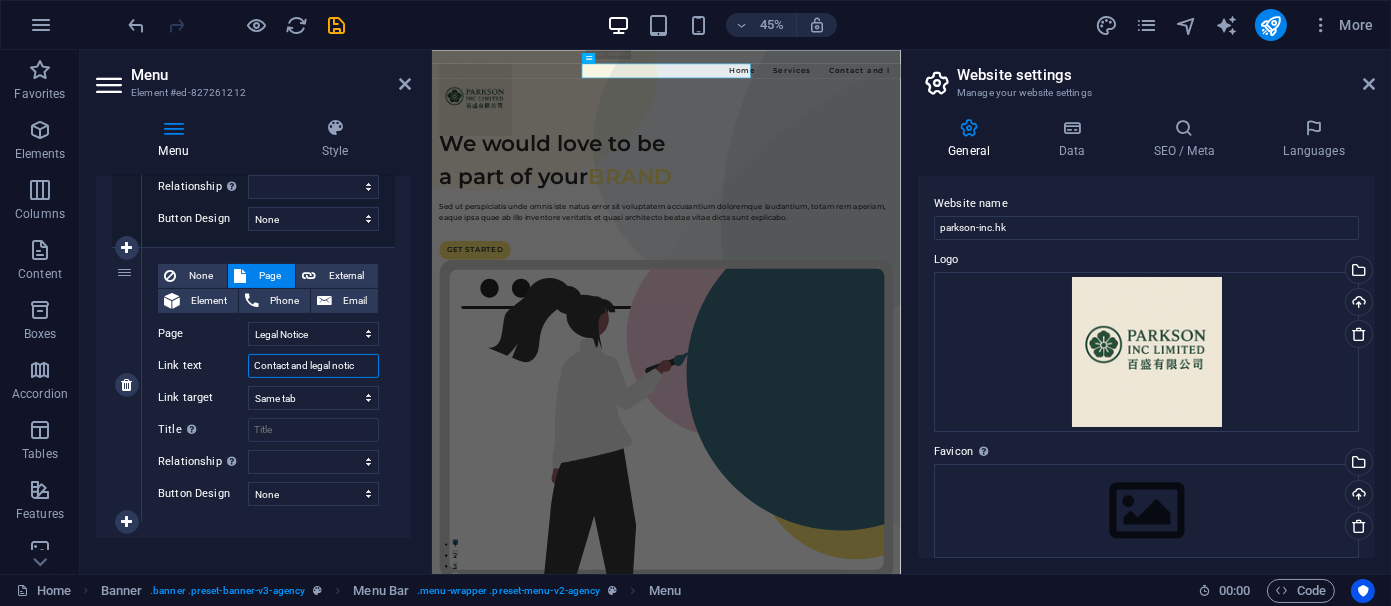 type on "Contact and legal notice" 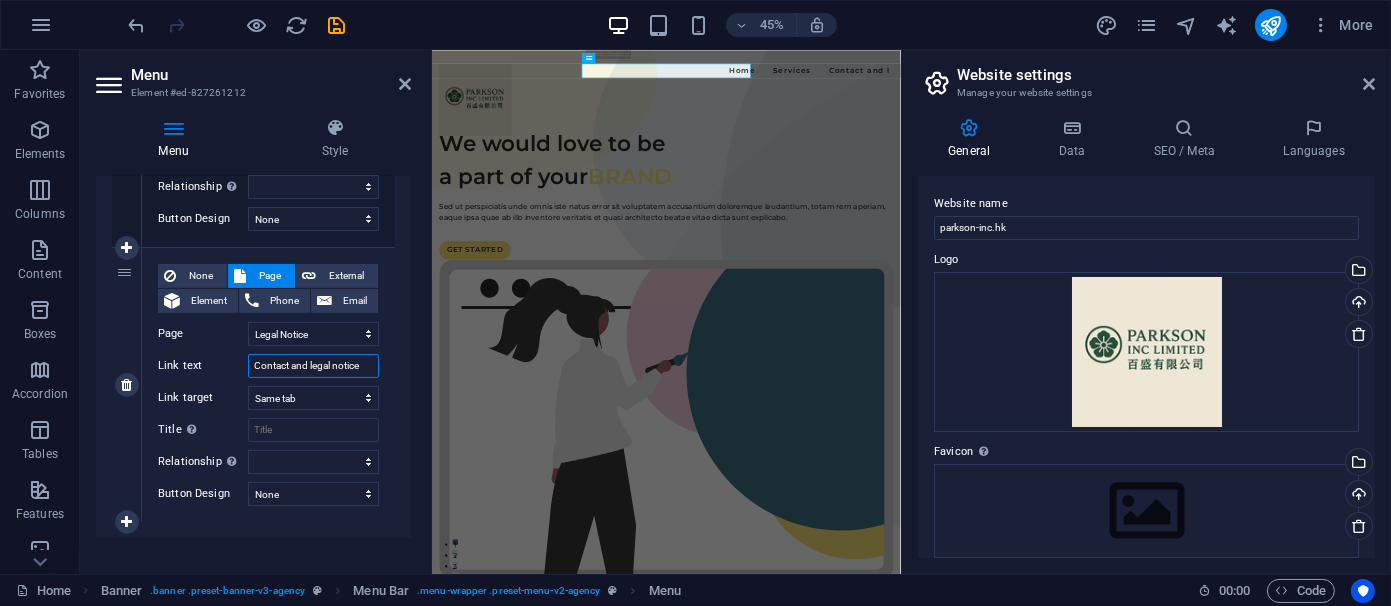 select 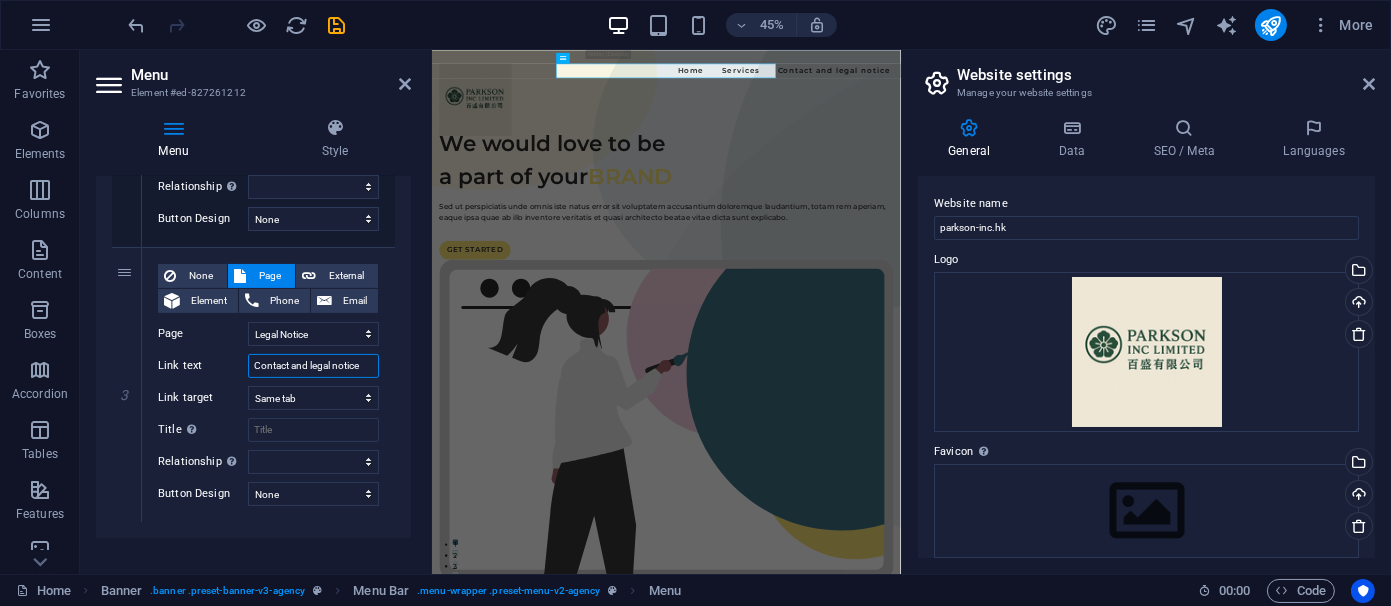 type on "Contact and legal notice" 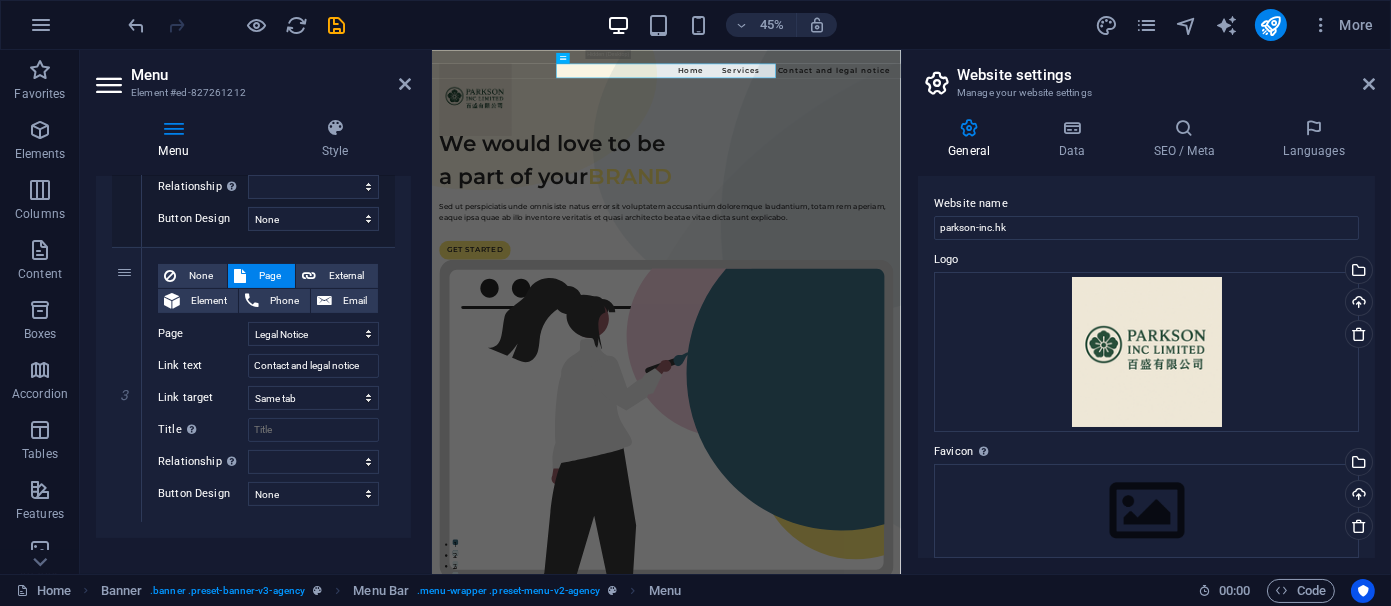 click on "Menu Style Menu Auto Custom Create custom menu items for this menu. Recommended for one-page websites. Manage pages Menu items 1 None Page External Element Phone Email Page Home Services Portfolio Legal Notice Privacy Element URL /[NUMBER] Phone Email Link text Home Link target New tab Same tab Overlay Title Additional link description, should not be the same as the link text. The title is most often shown as a tooltip text when the mouse moves over the element. Leave empty if uncertain. Relationship Sets the relationship of this link to the link target . For example, the value "nofollow" instructs search engines not to follow the link. Can be left empty. alternate author bookmark external help license next nofollow noreferrer noopener prev search tag Button Design None Default Primary Secondary 2 None Page External Element Phone Email Page Home Services Portfolio Legal Notice Privacy Element URL /[NUMBER] Phone Email Link text Services Link target New tab help" at bounding box center [253, 338] 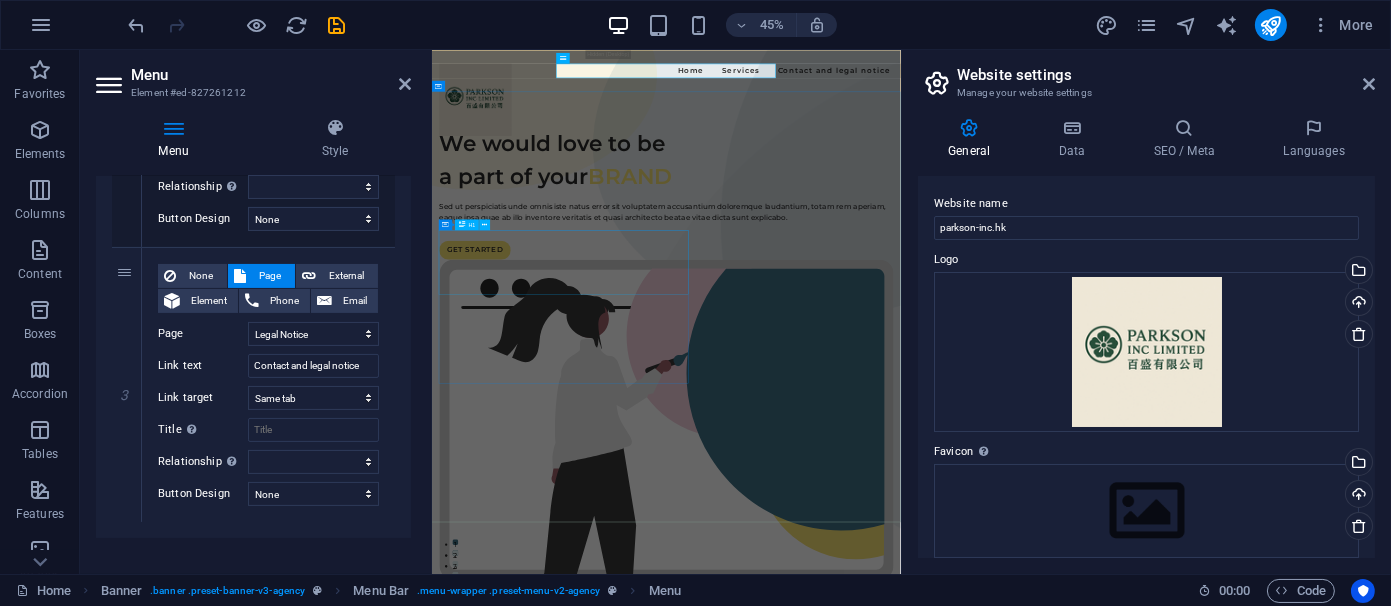 click on "We would love to be a part of your  BRAND Sed ut perspiciatis unde omnis iste natus error sit voluptatem accusantium doloremque laudantium, totam rem aperiam, eaque ipsa quae ab illo inventore veritatis et quasi architecto beatae vitae dicta sunt explicabo.  GET STARTED" at bounding box center [952, 849] 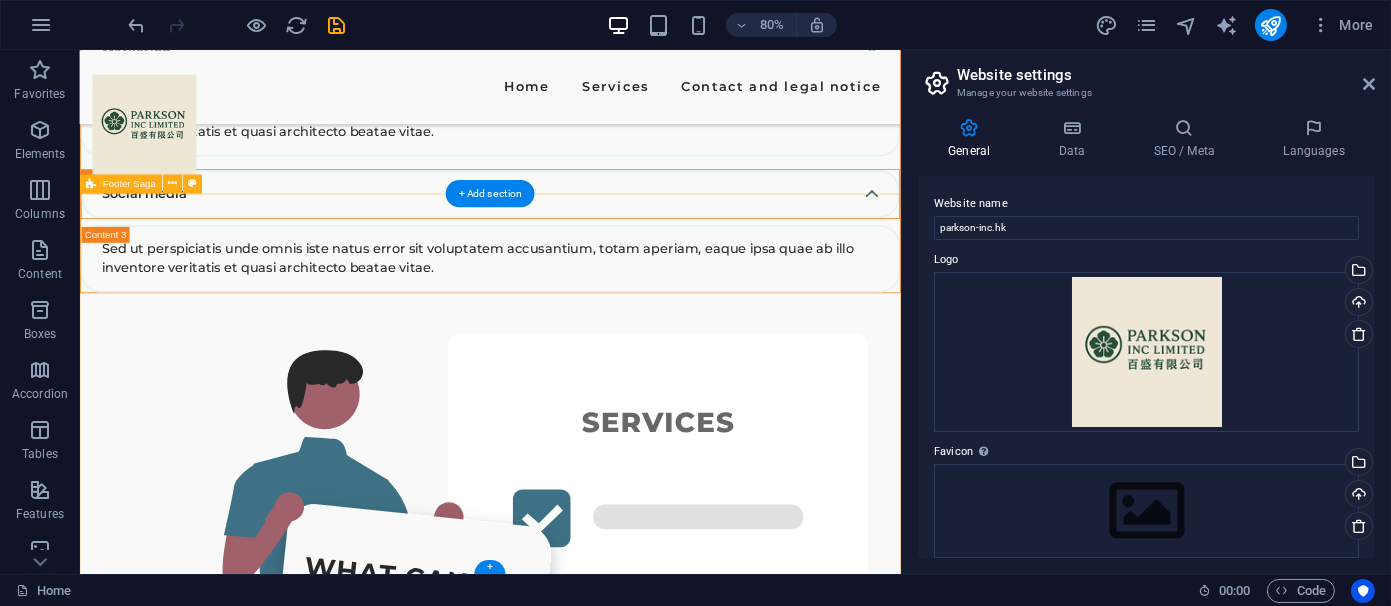 scroll, scrollTop: 4778, scrollLeft: 0, axis: vertical 